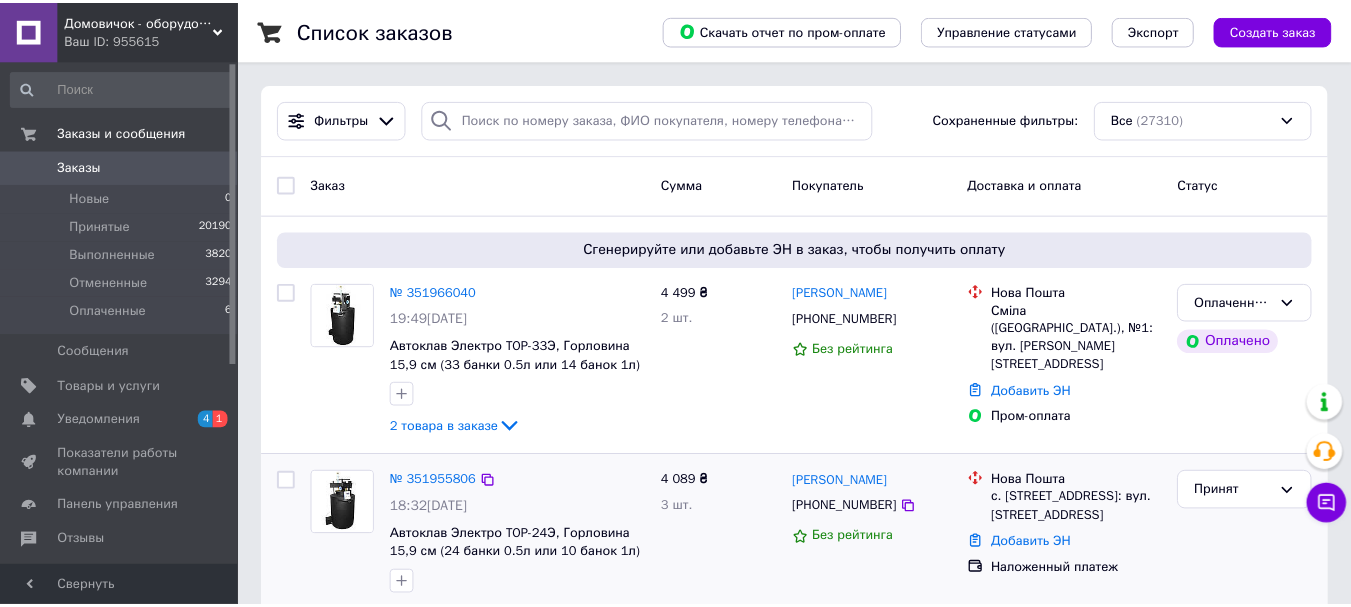 scroll, scrollTop: 0, scrollLeft: 0, axis: both 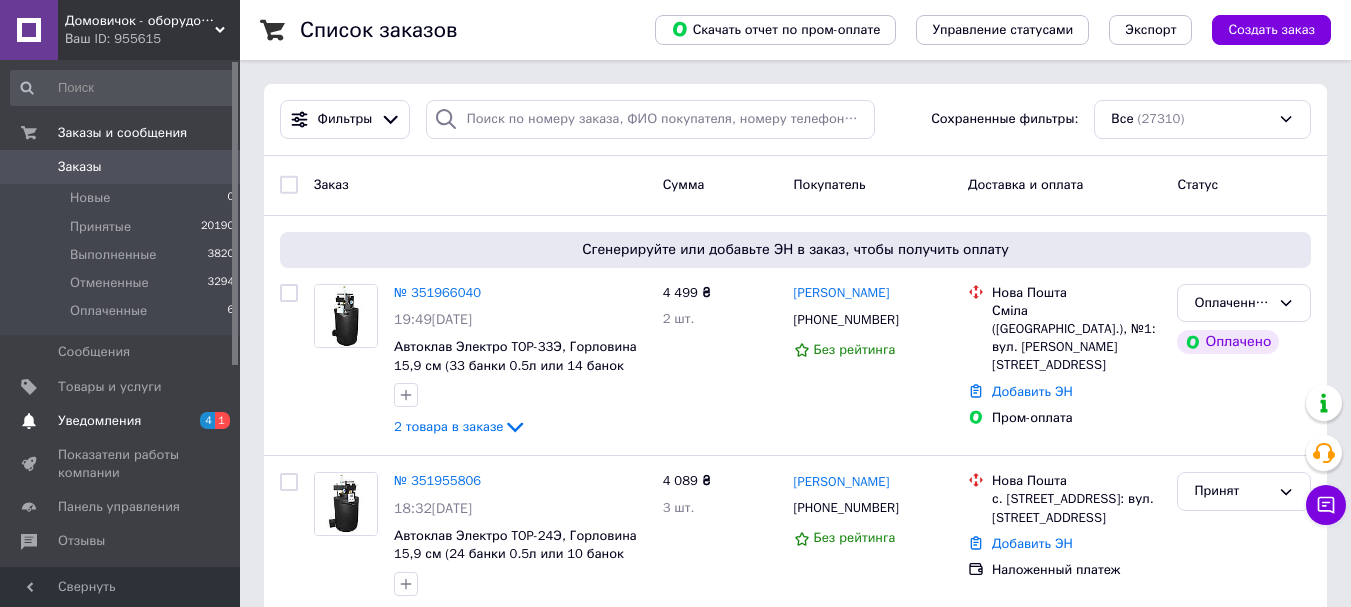 click on "Уведомления 4 1" at bounding box center (123, 421) 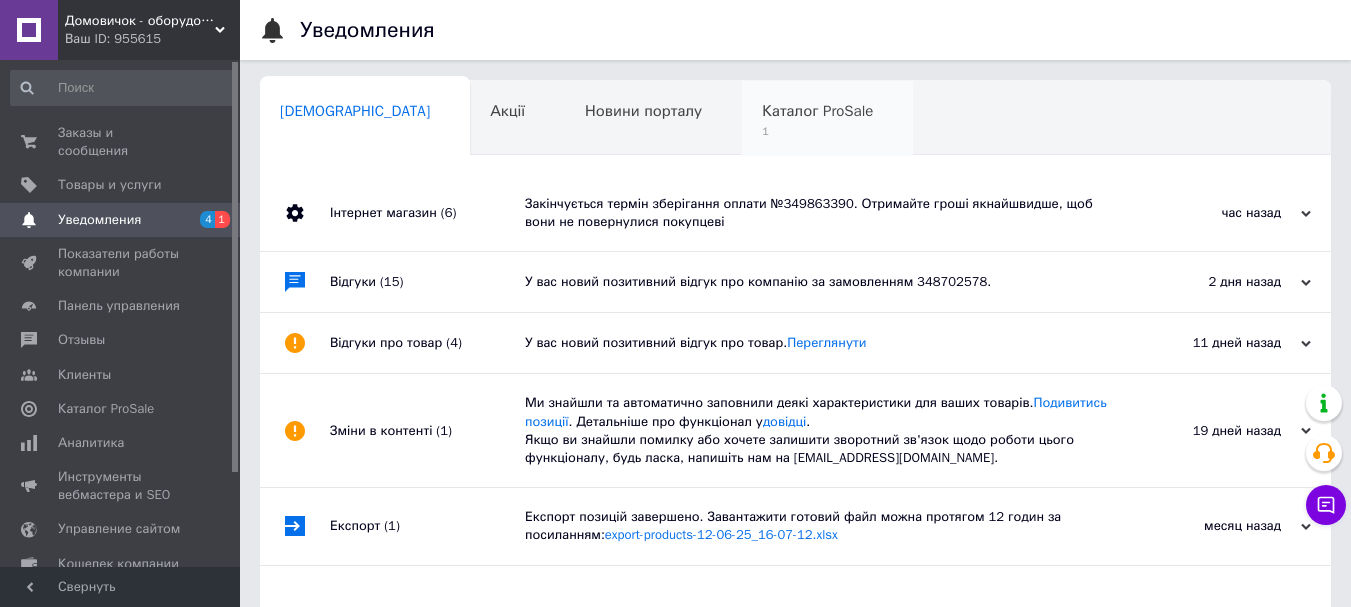 click on "1" at bounding box center [817, 131] 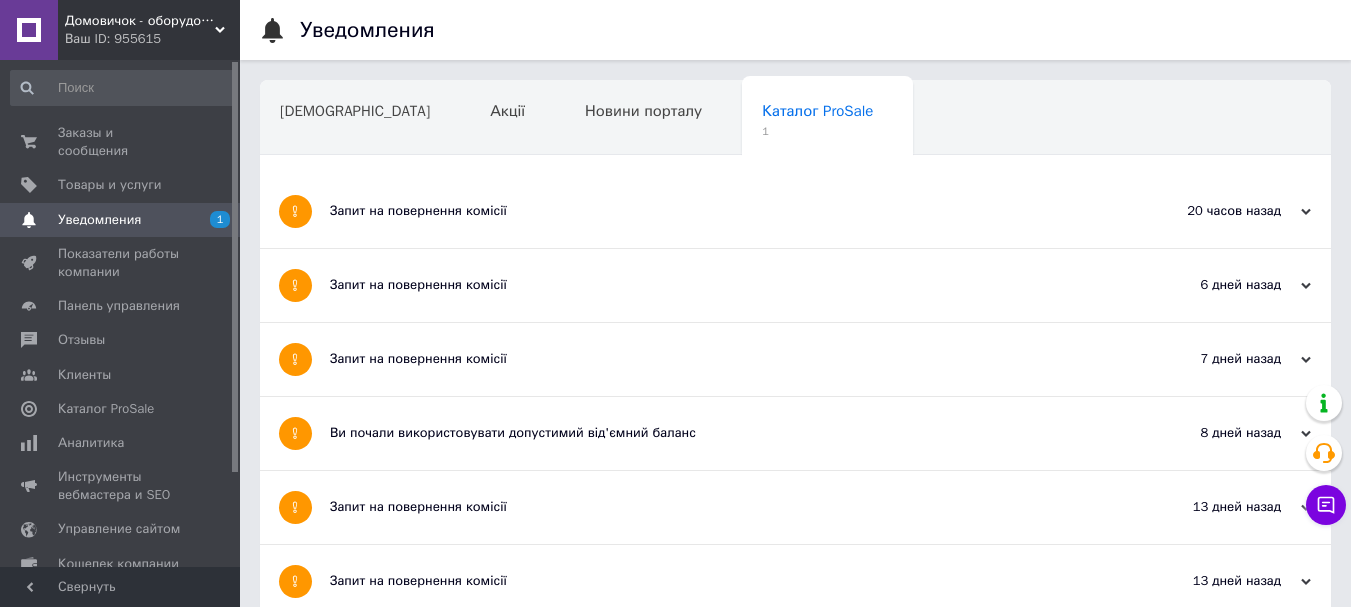 click on "Запит на повернення комісії" at bounding box center (720, 211) 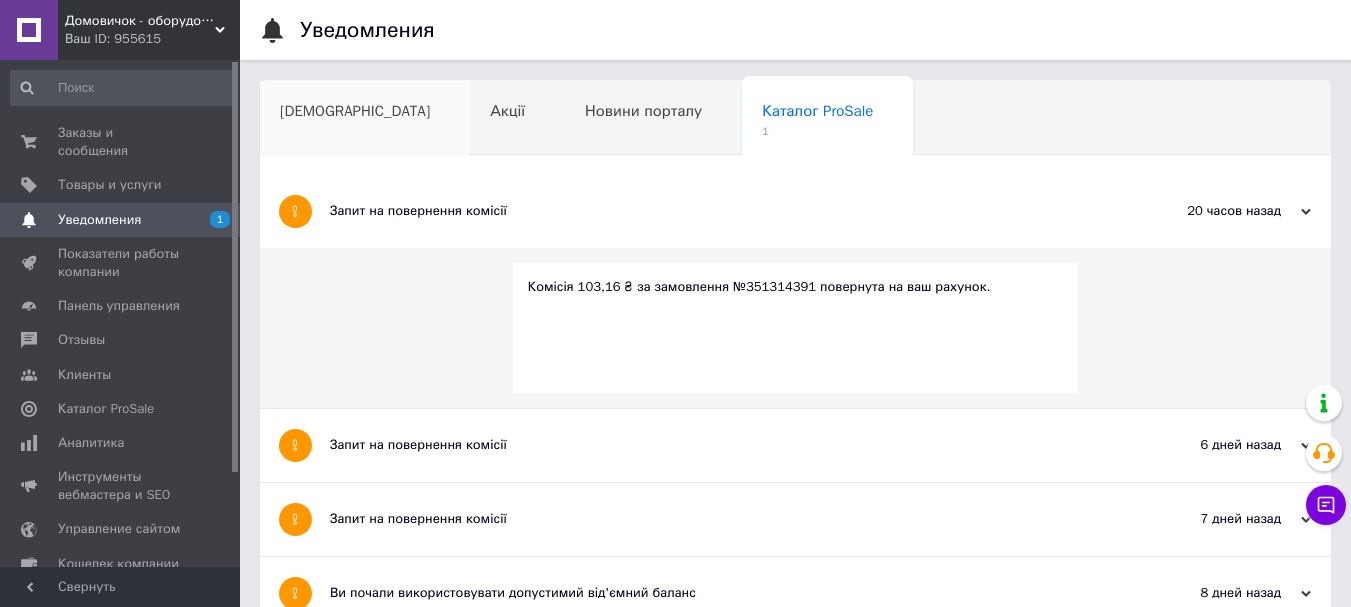 click on "[DEMOGRAPHIC_DATA]" at bounding box center [365, 119] 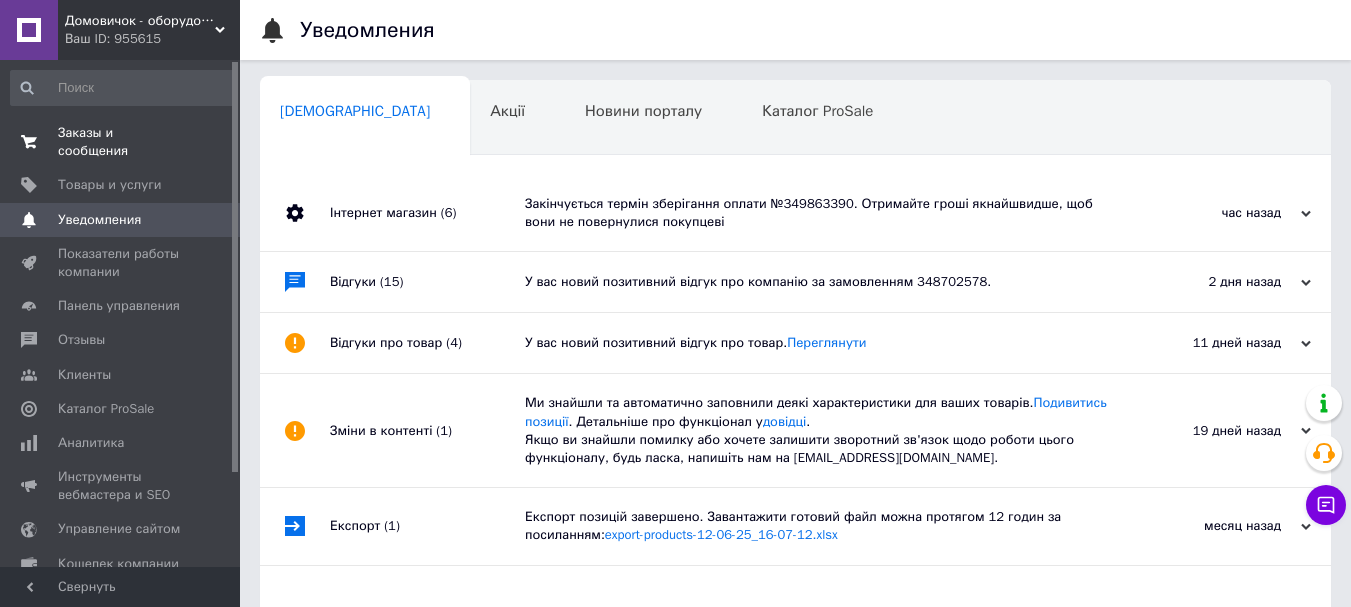 click on "Заказы и сообщения" at bounding box center [121, 142] 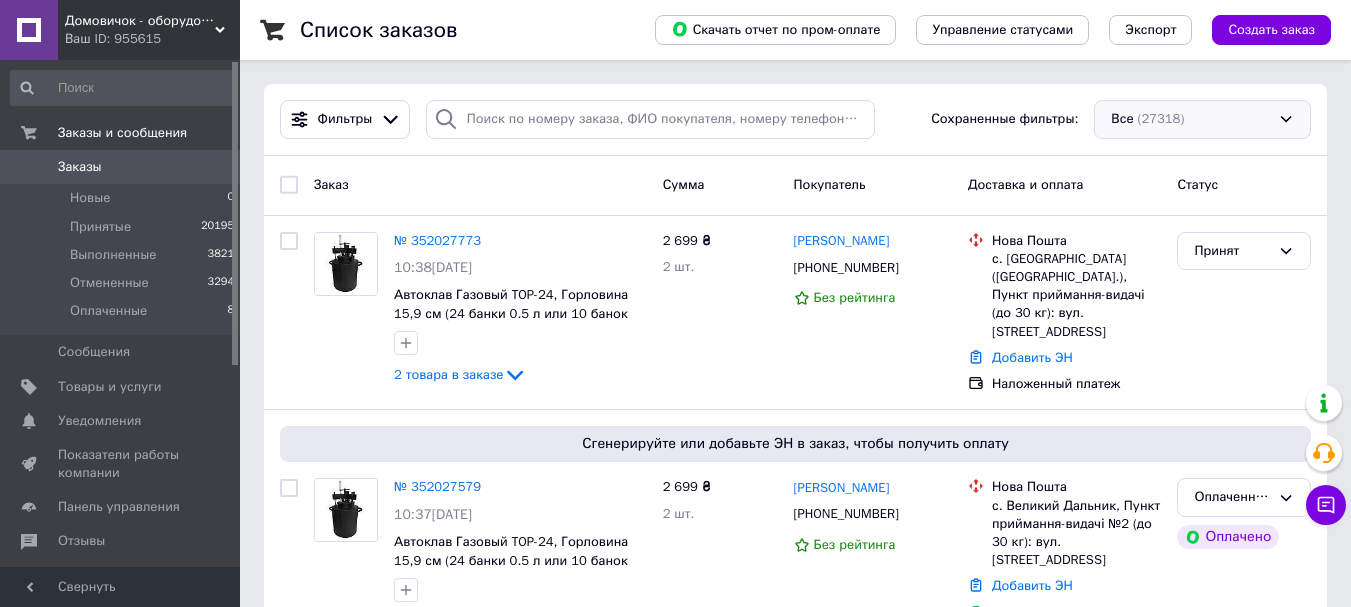click on "Все (27318)" at bounding box center [1202, 119] 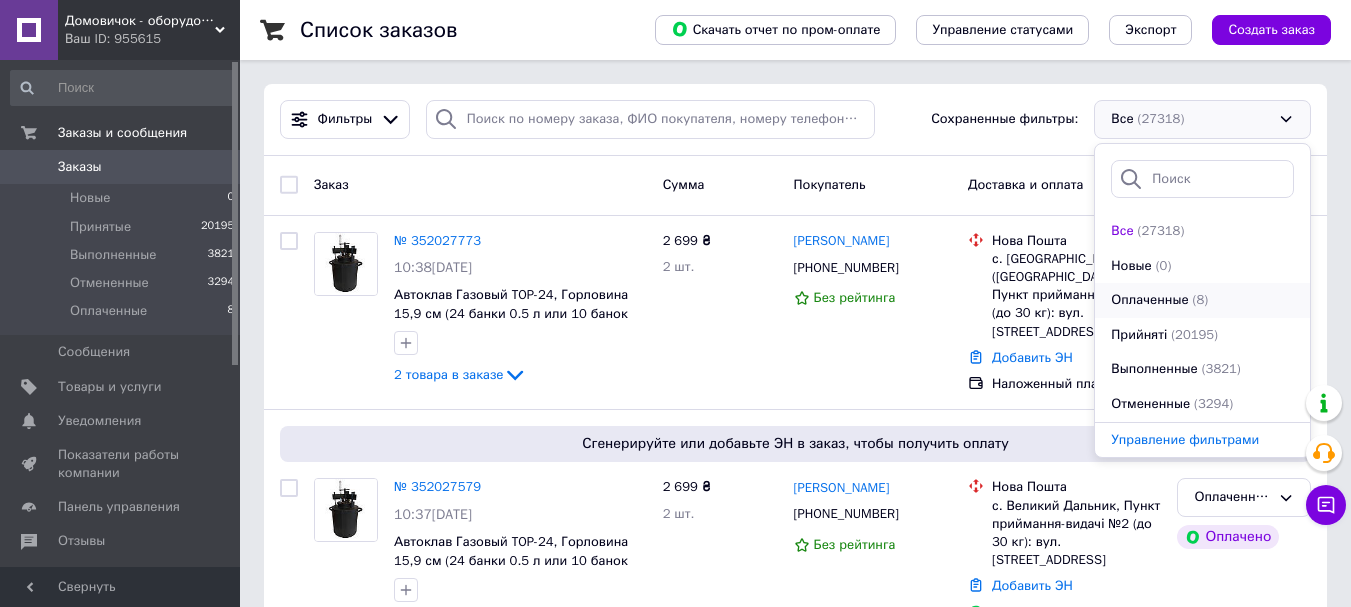 scroll, scrollTop: 34, scrollLeft: 0, axis: vertical 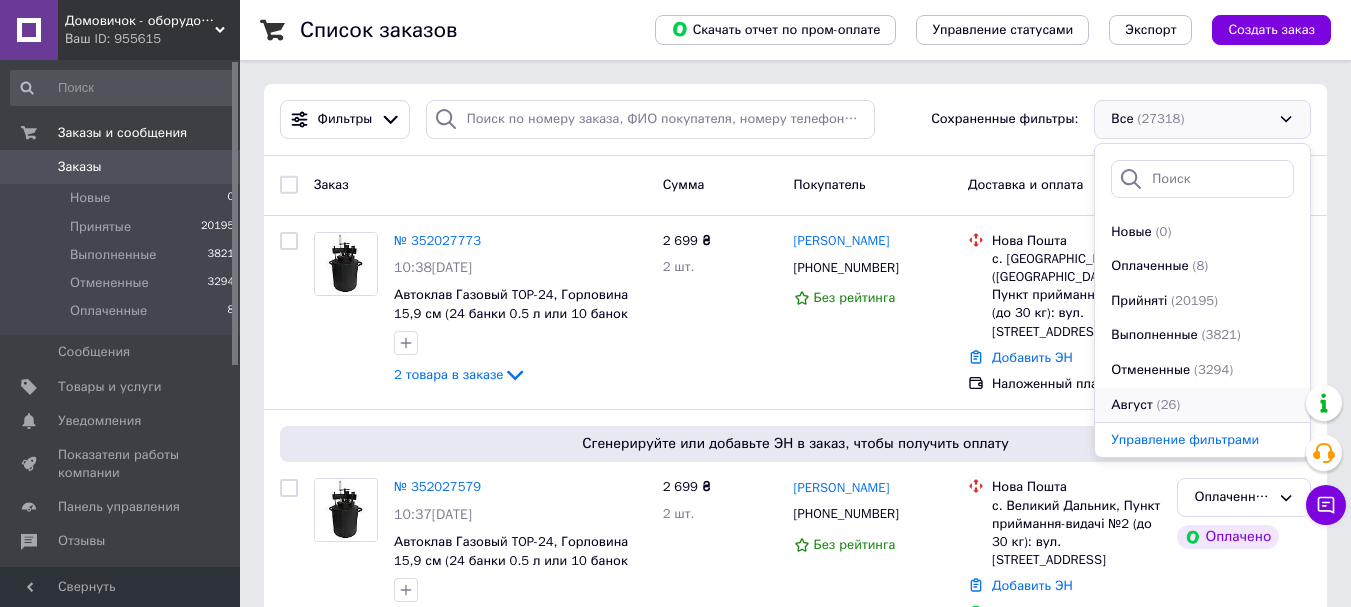 click on "Август" at bounding box center [1131, 405] 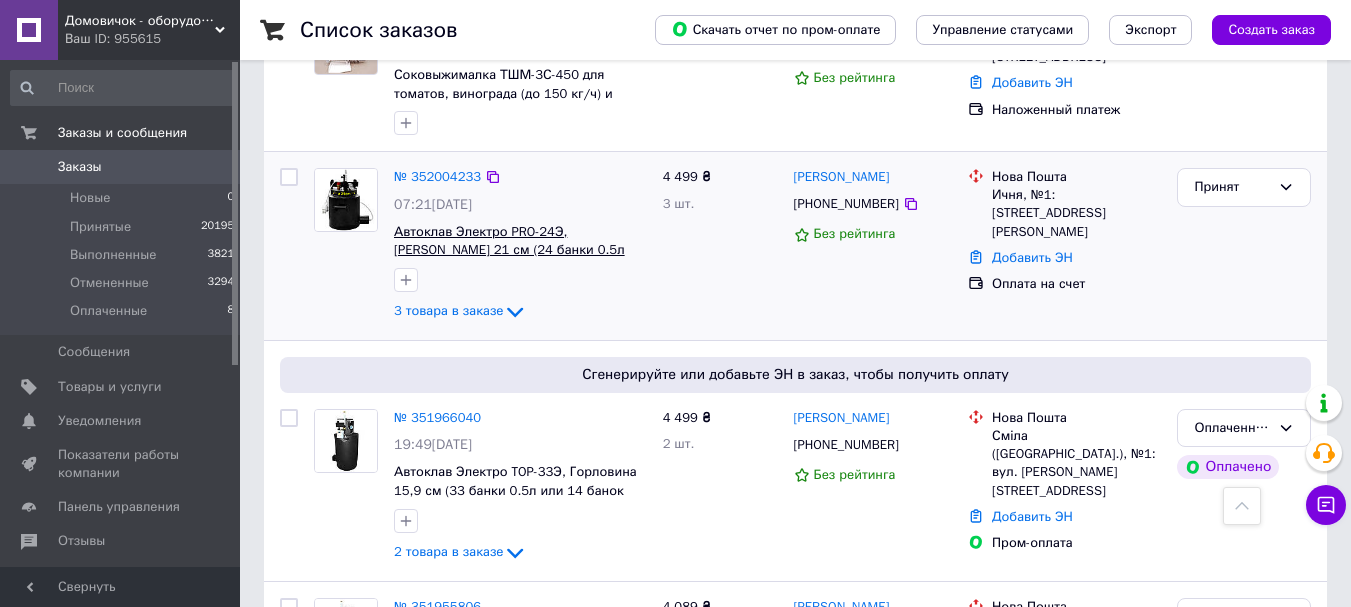 scroll, scrollTop: 1200, scrollLeft: 0, axis: vertical 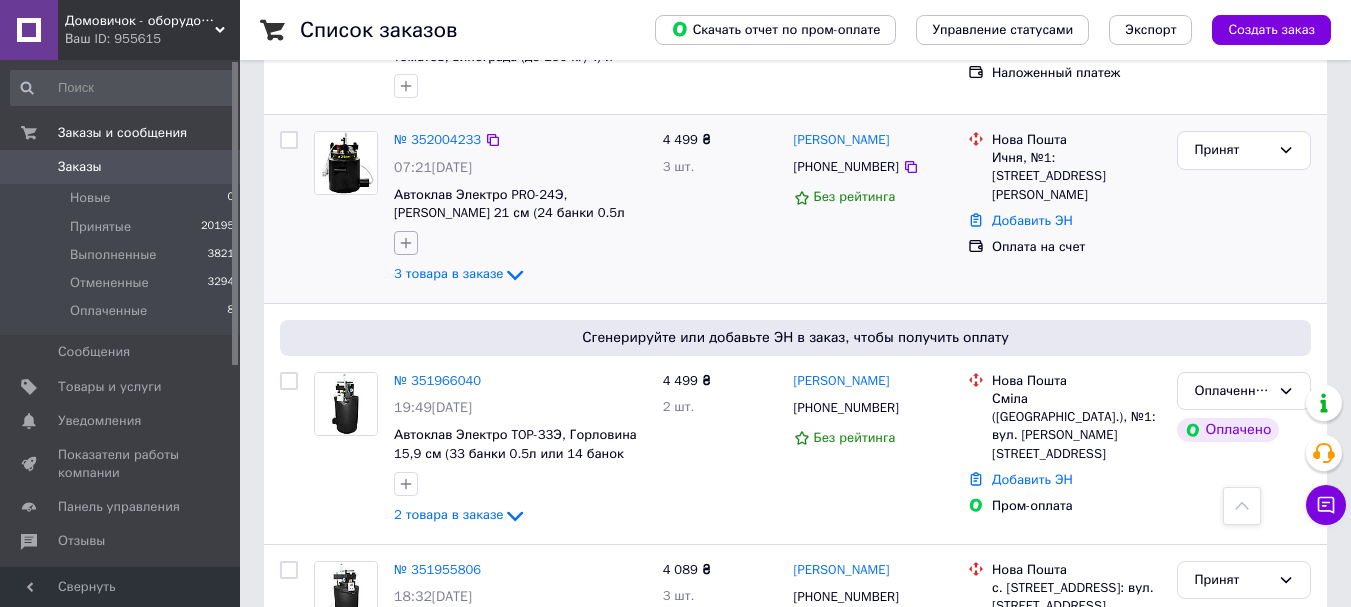 click at bounding box center [406, 243] 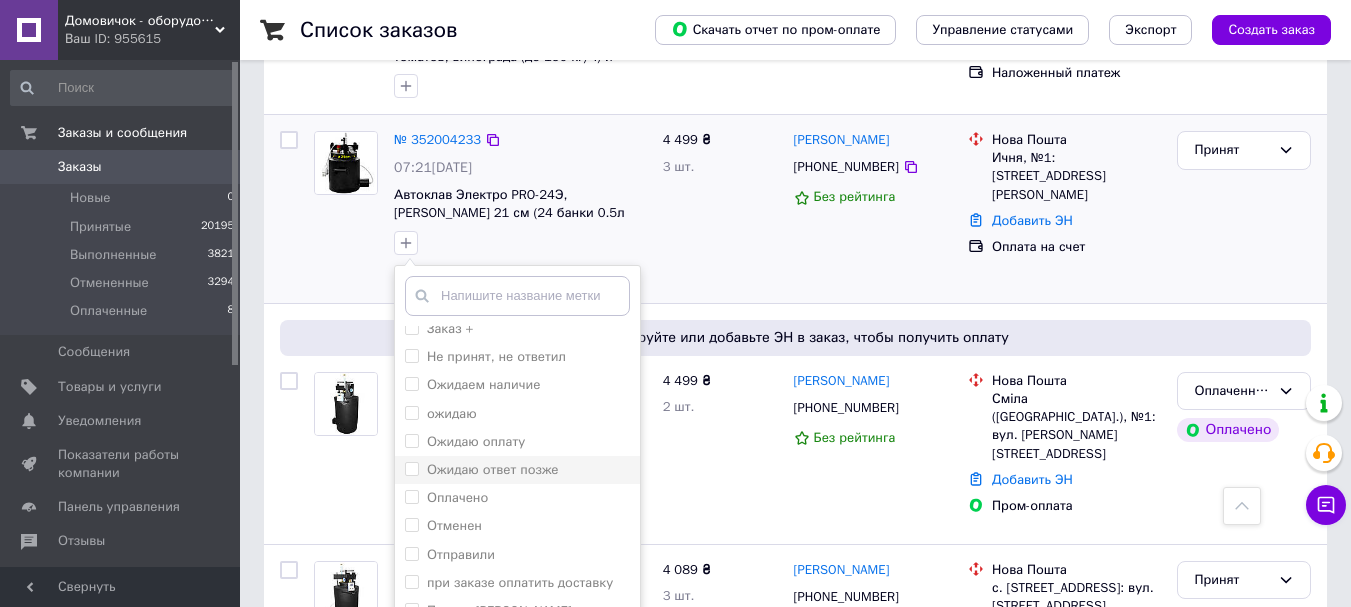 scroll, scrollTop: 66, scrollLeft: 0, axis: vertical 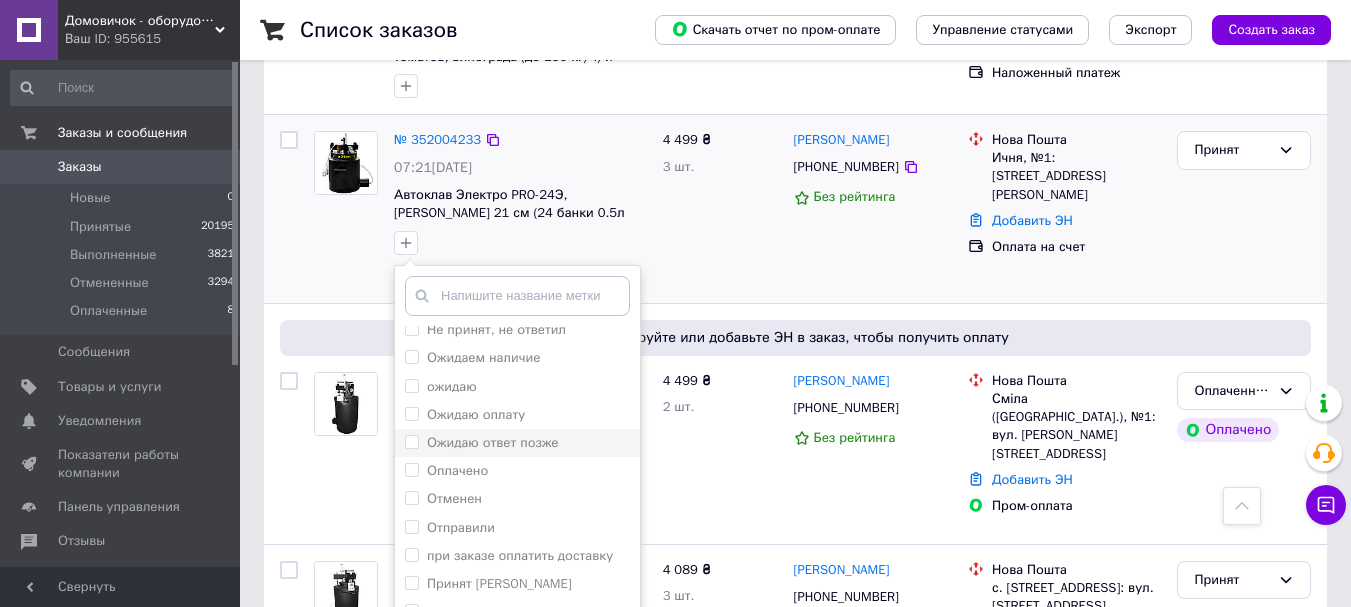 click on "Ожидаю ответ позже" at bounding box center (411, 441) 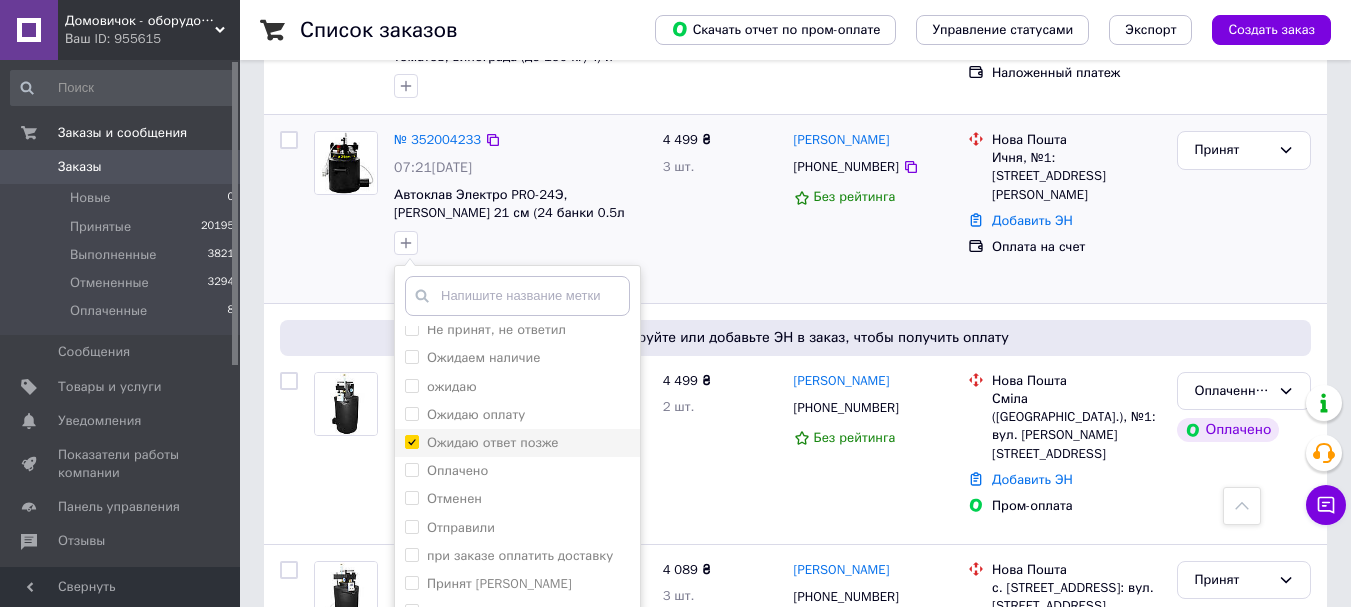 checkbox on "true" 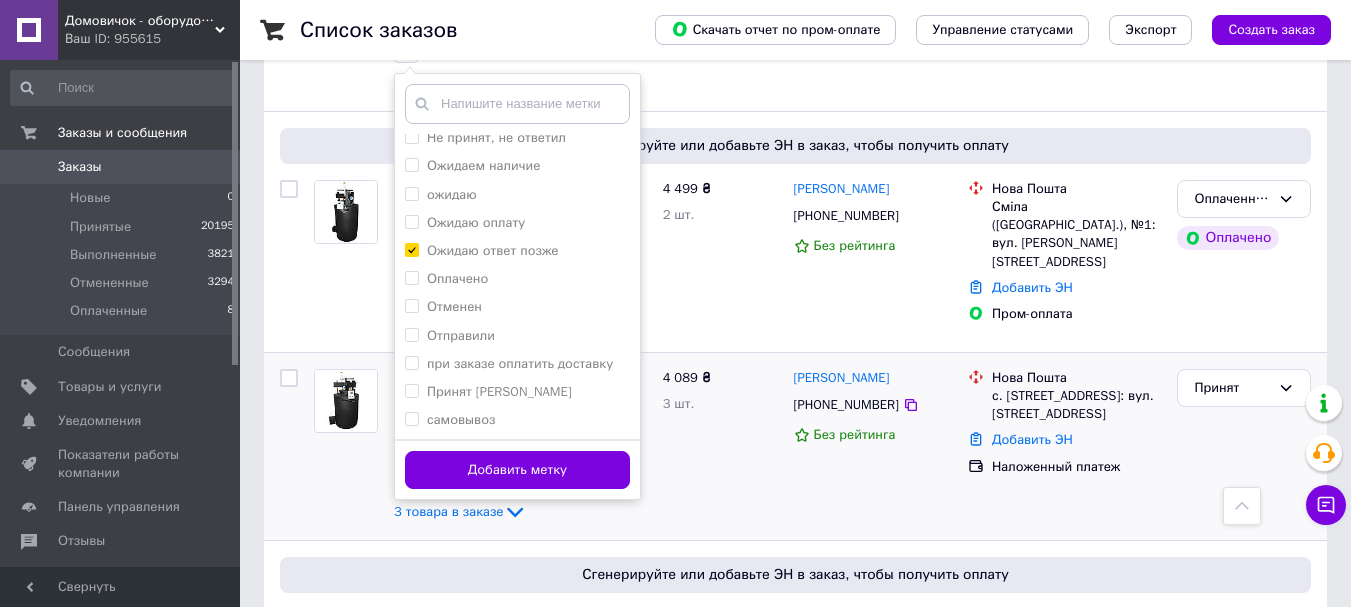 scroll, scrollTop: 1400, scrollLeft: 0, axis: vertical 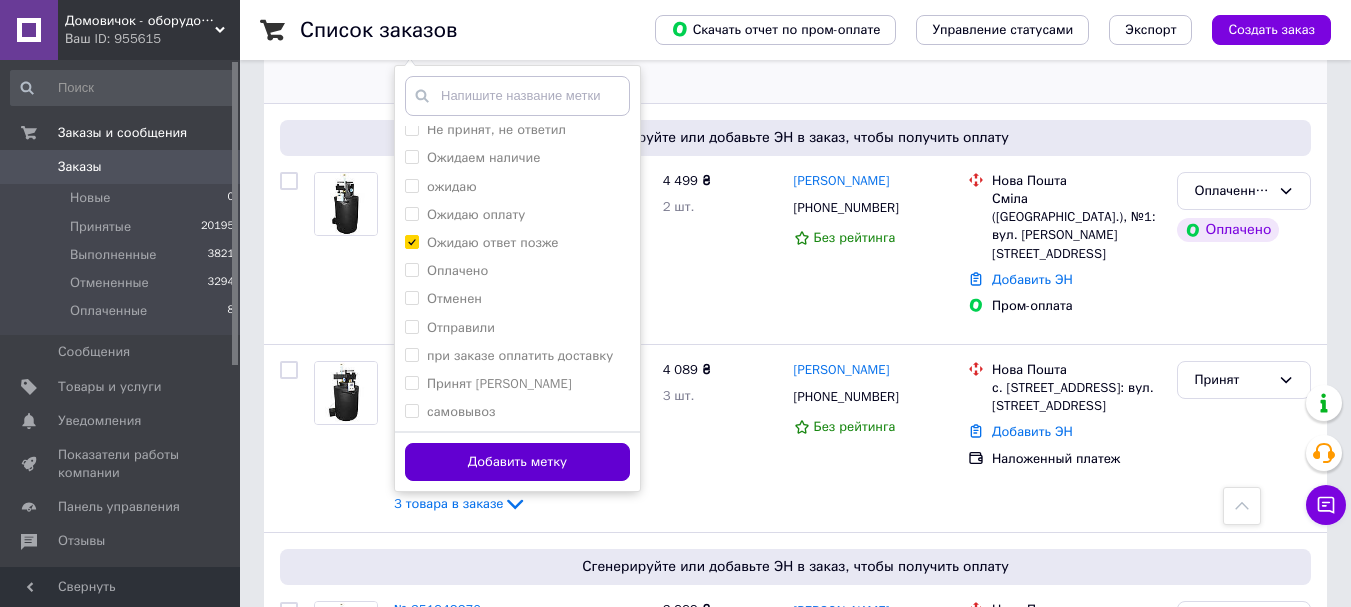 click on "Добавить метку" at bounding box center [517, 462] 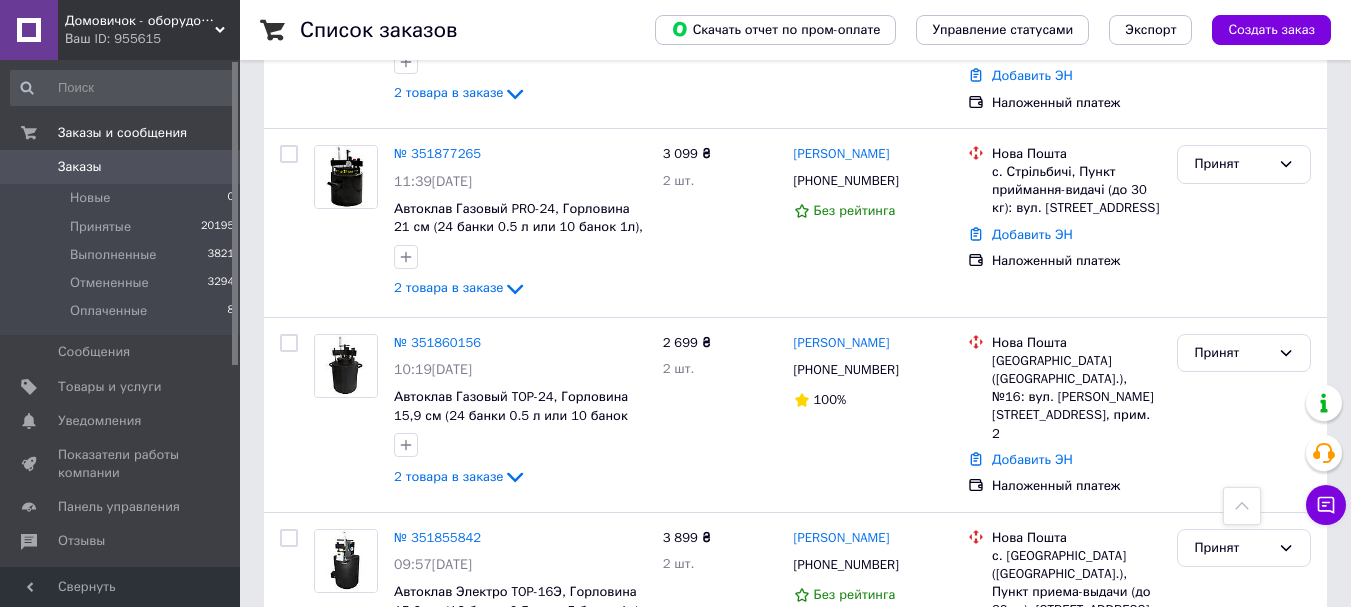 scroll, scrollTop: 2467, scrollLeft: 0, axis: vertical 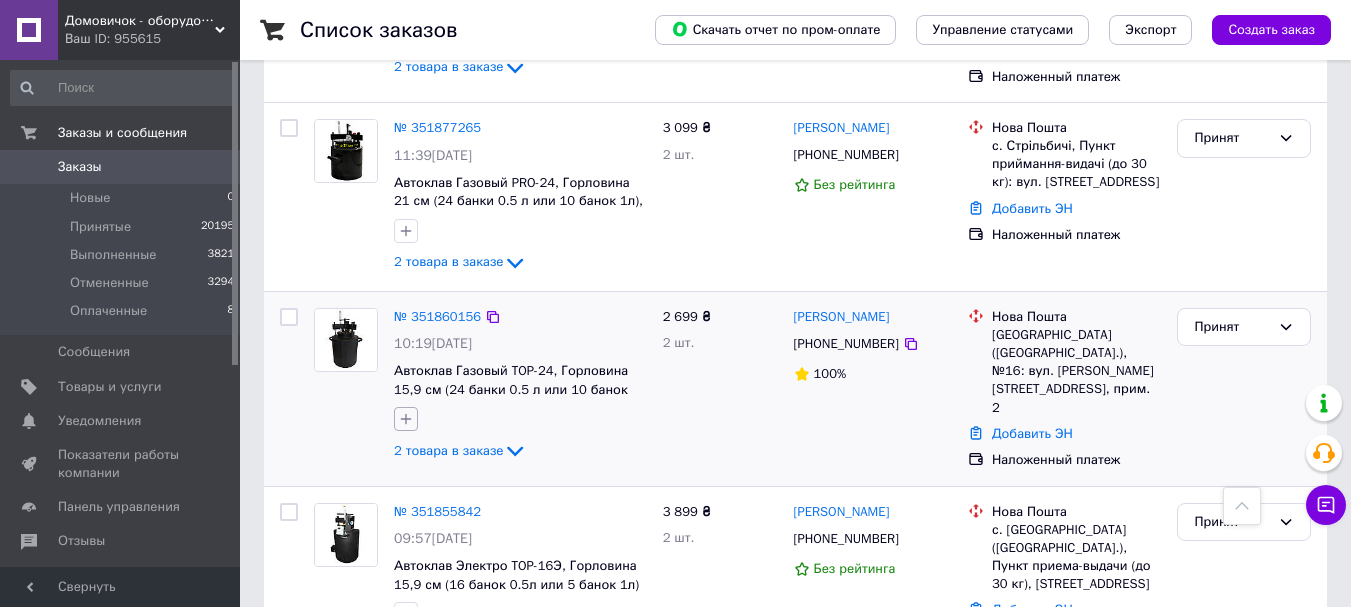 click at bounding box center [406, 419] 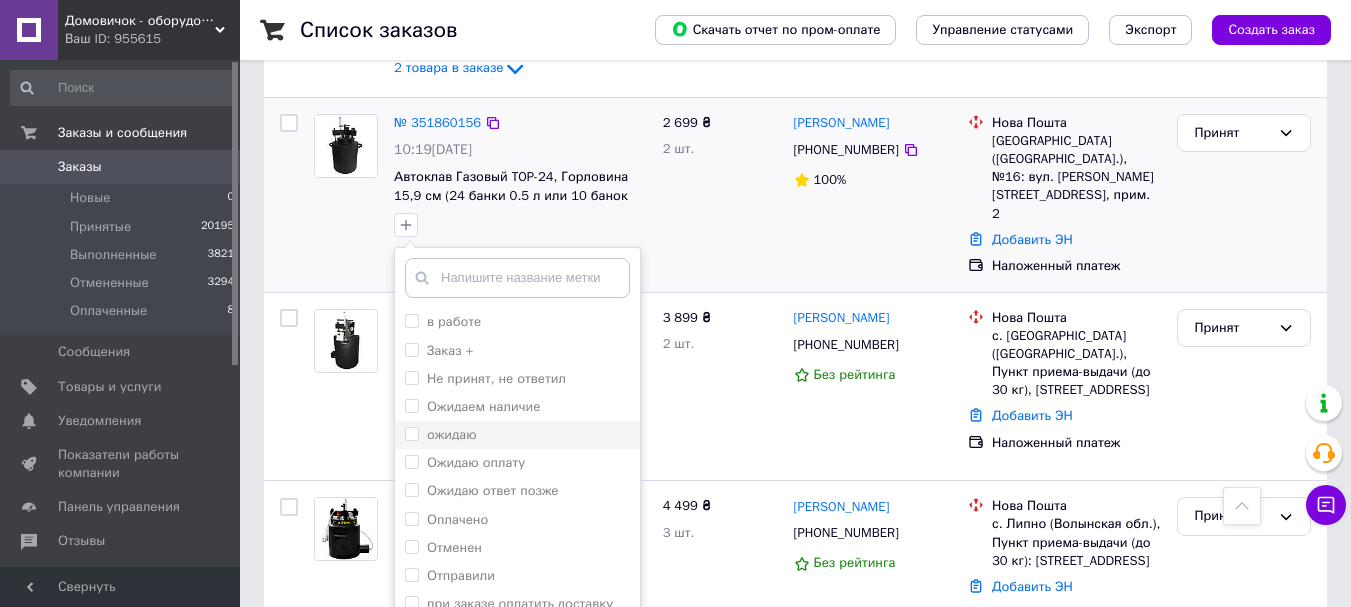 scroll, scrollTop: 2667, scrollLeft: 0, axis: vertical 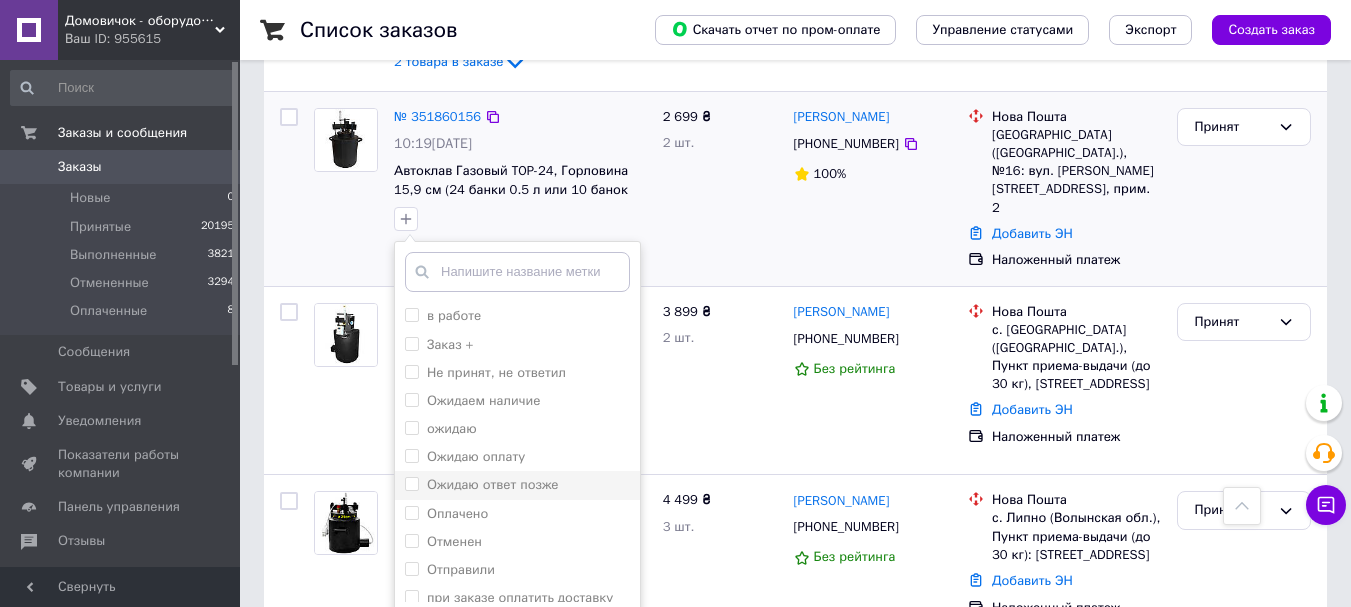 click on "Ожидаю ответ позже" at bounding box center (411, 483) 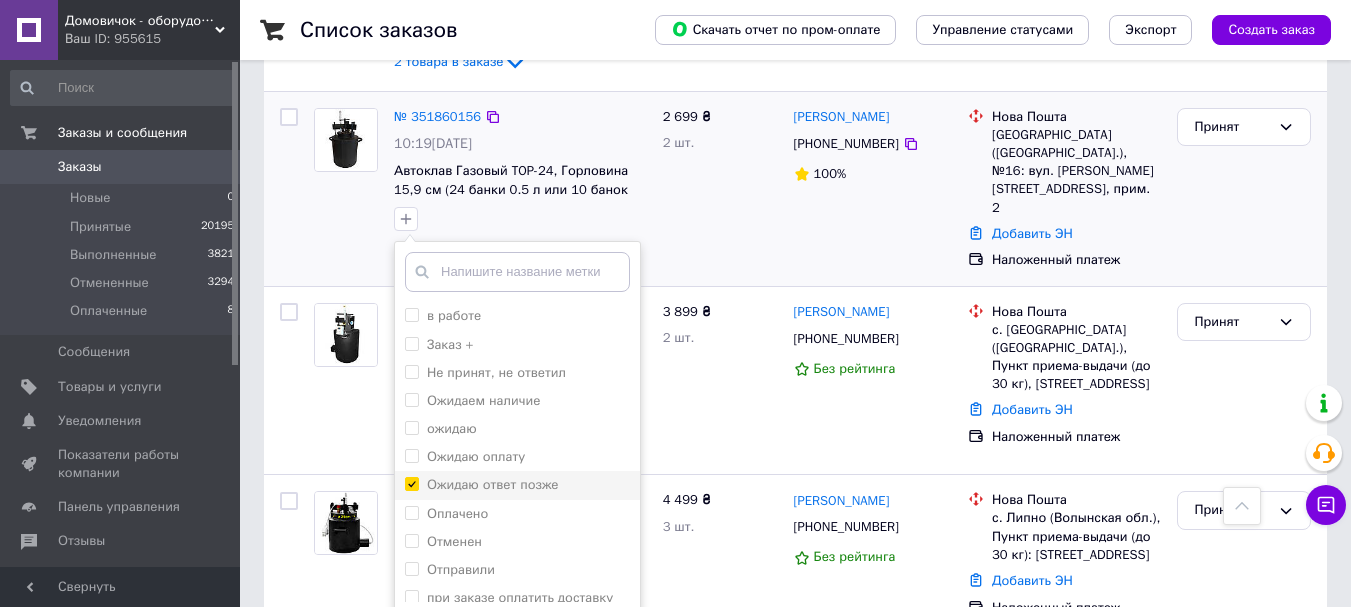 checkbox on "true" 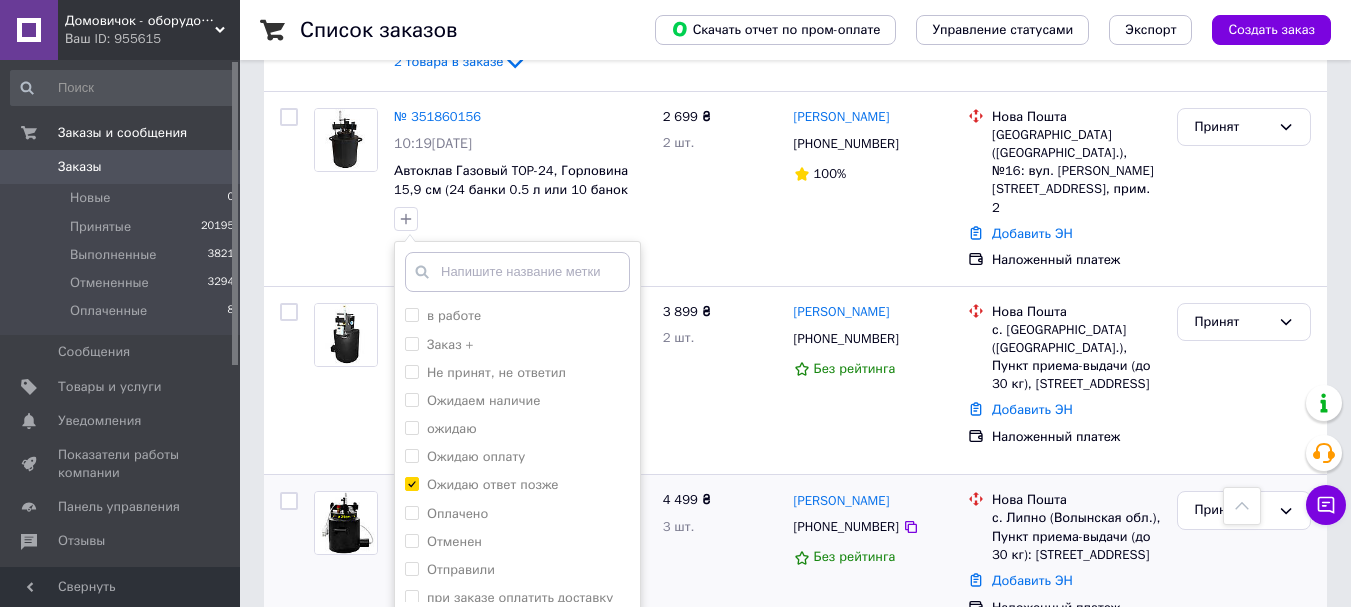 drag, startPoint x: 517, startPoint y: 586, endPoint x: 652, endPoint y: 429, distance: 207.06038 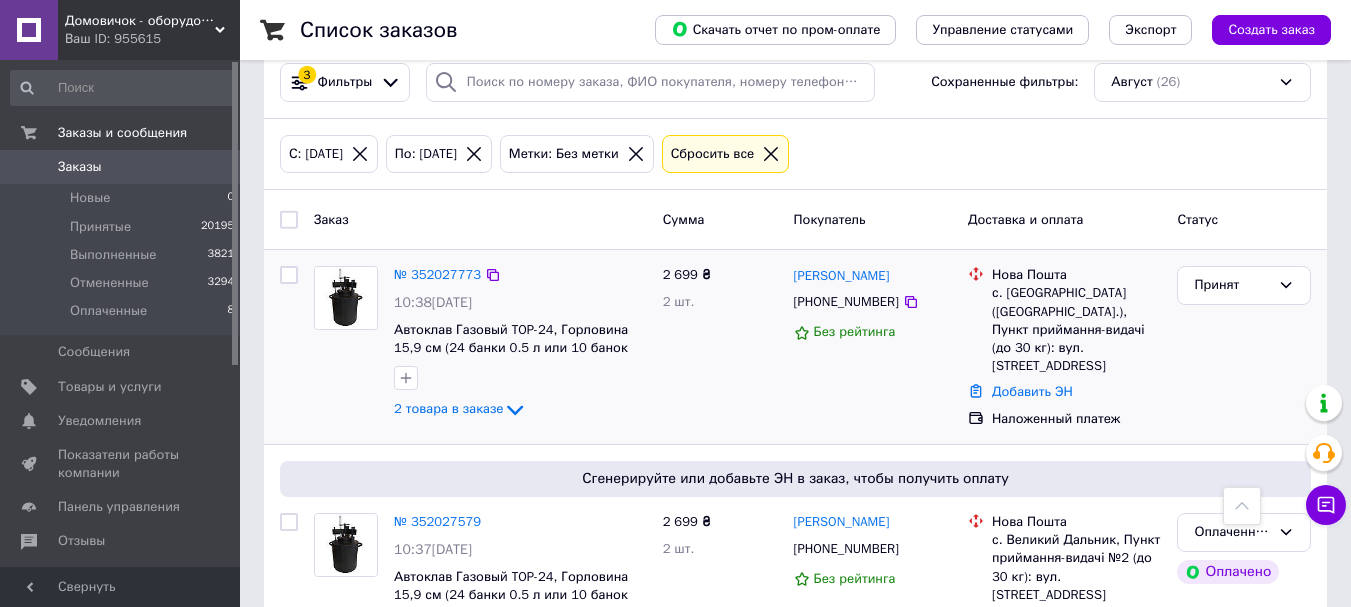 scroll, scrollTop: 0, scrollLeft: 0, axis: both 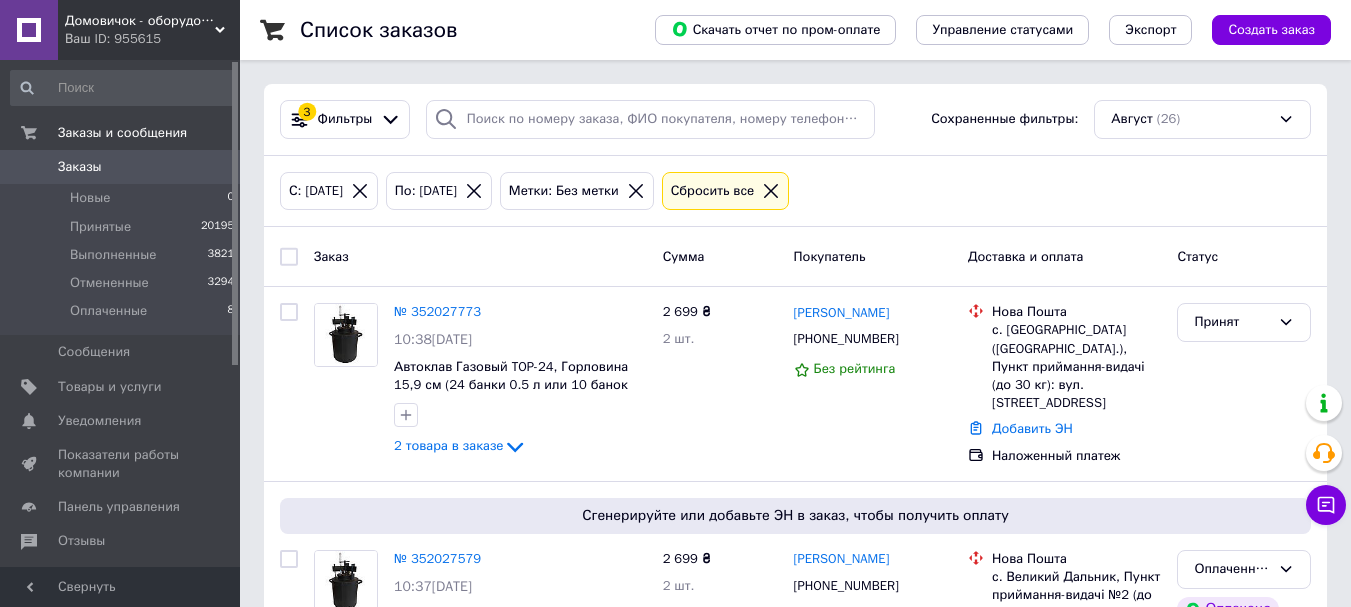 click on "Заказы 0" at bounding box center [123, 167] 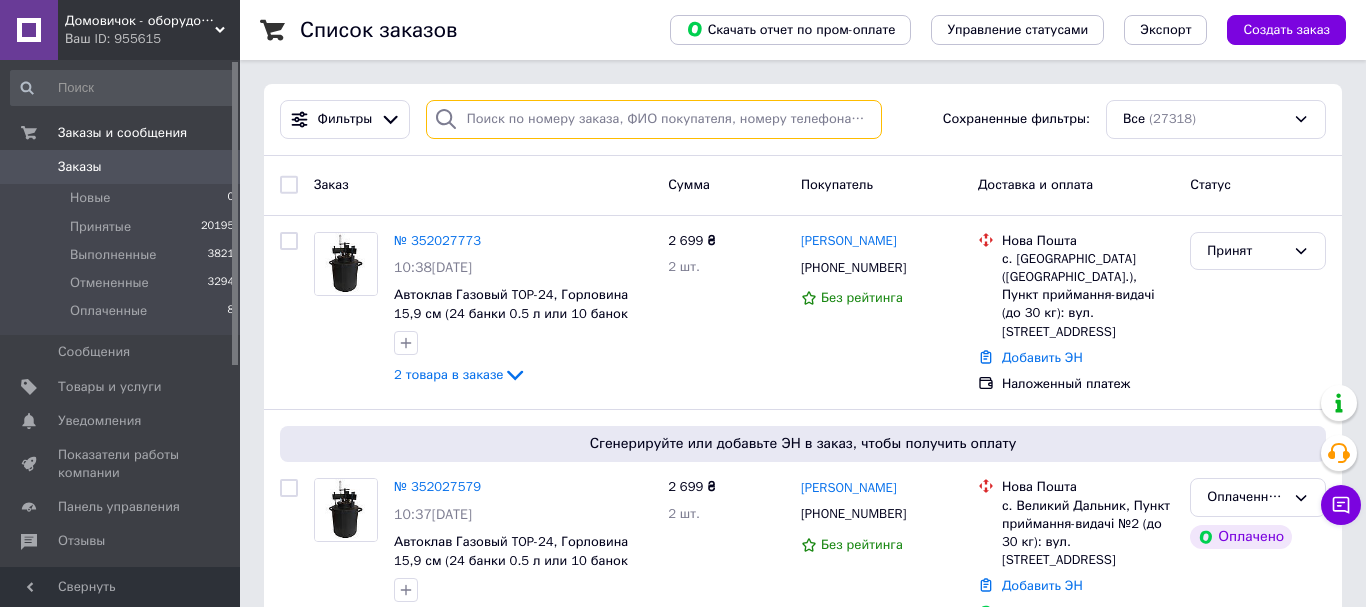 click at bounding box center [654, 119] 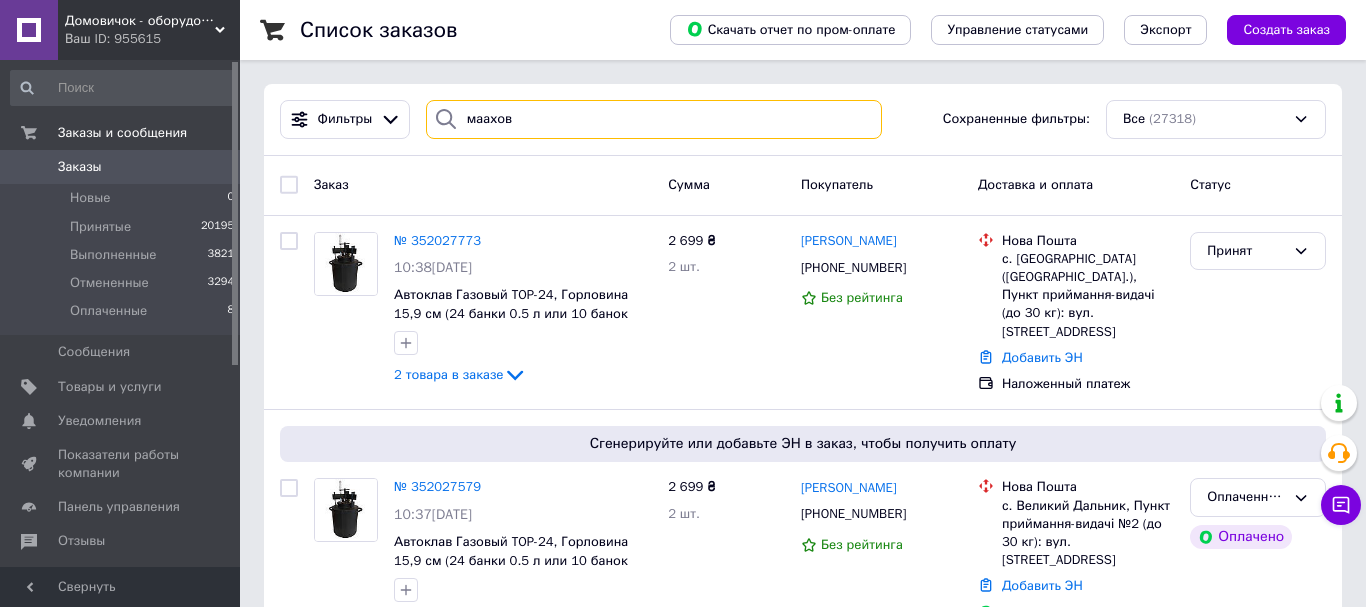 type on "[PERSON_NAME]" 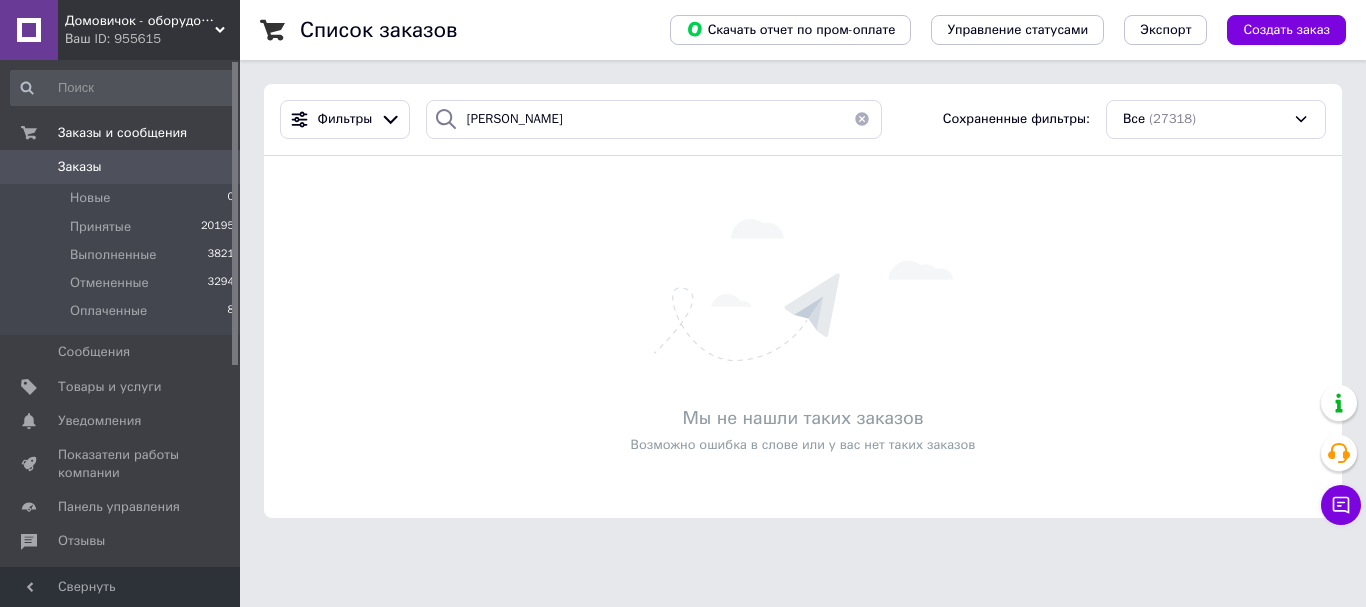 click on "Заказы" at bounding box center (121, 167) 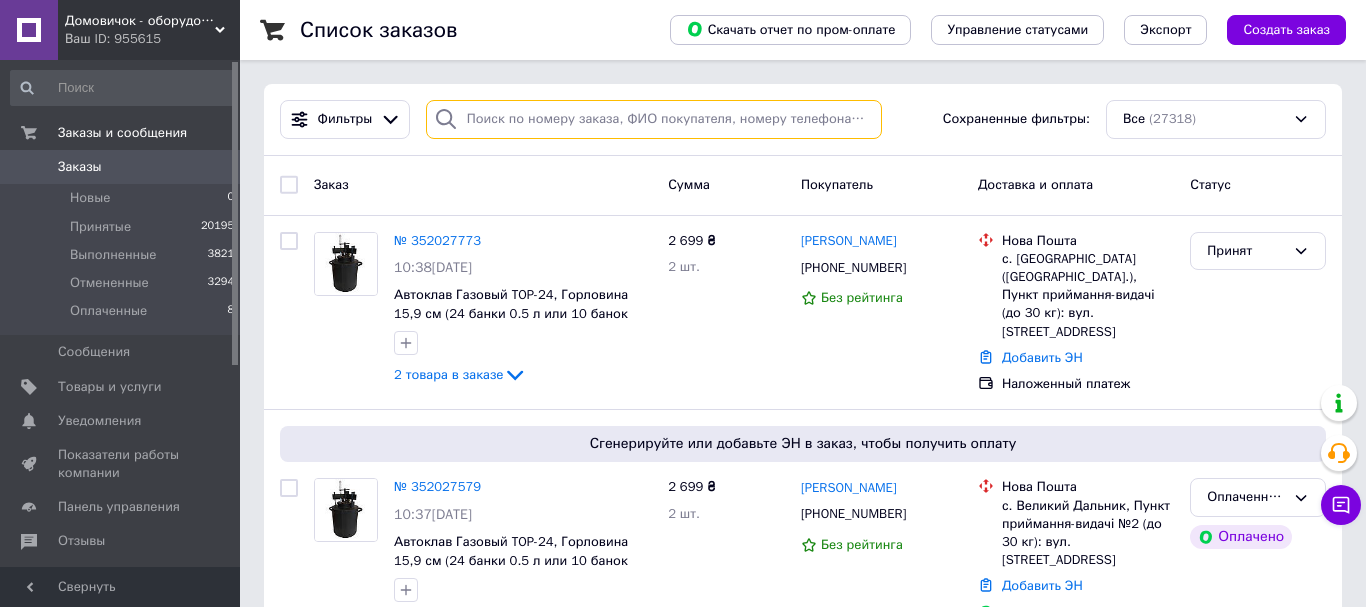 click at bounding box center (654, 119) 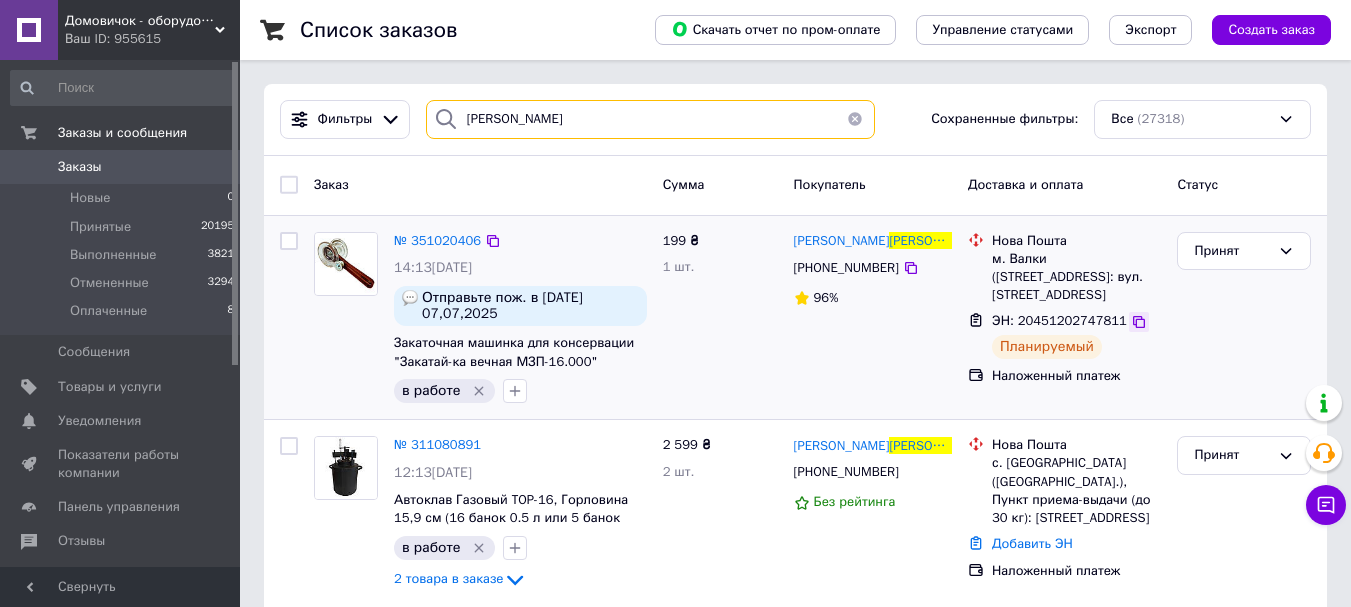 type on "[PERSON_NAME]" 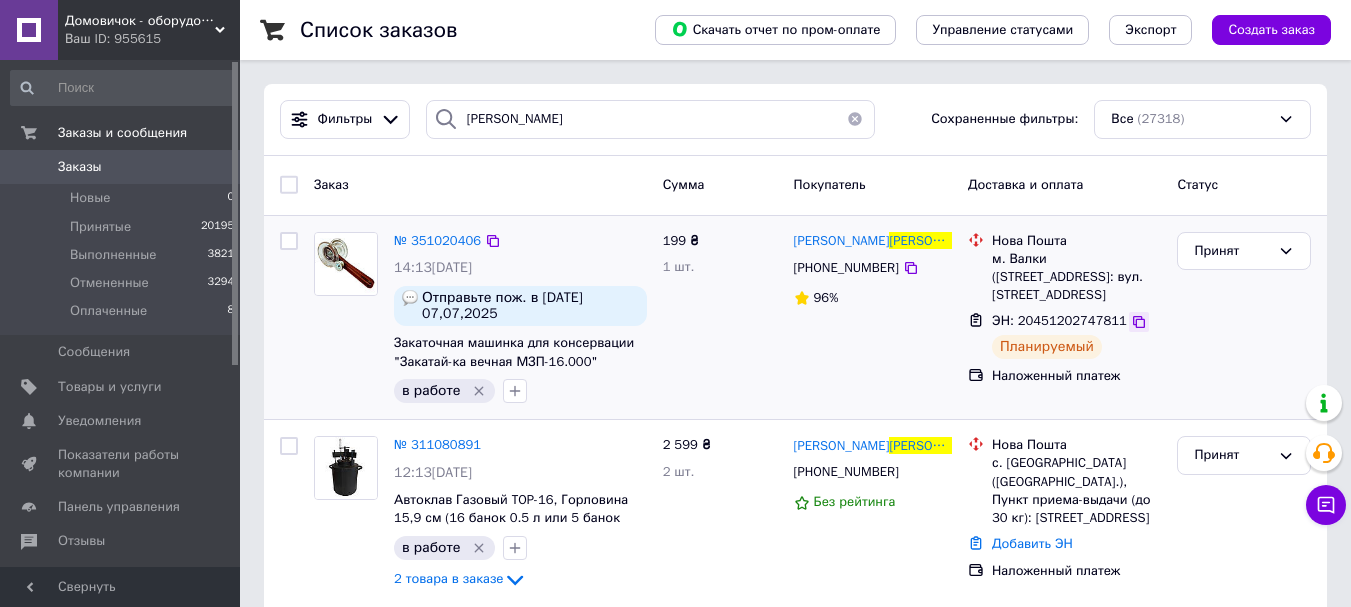 click 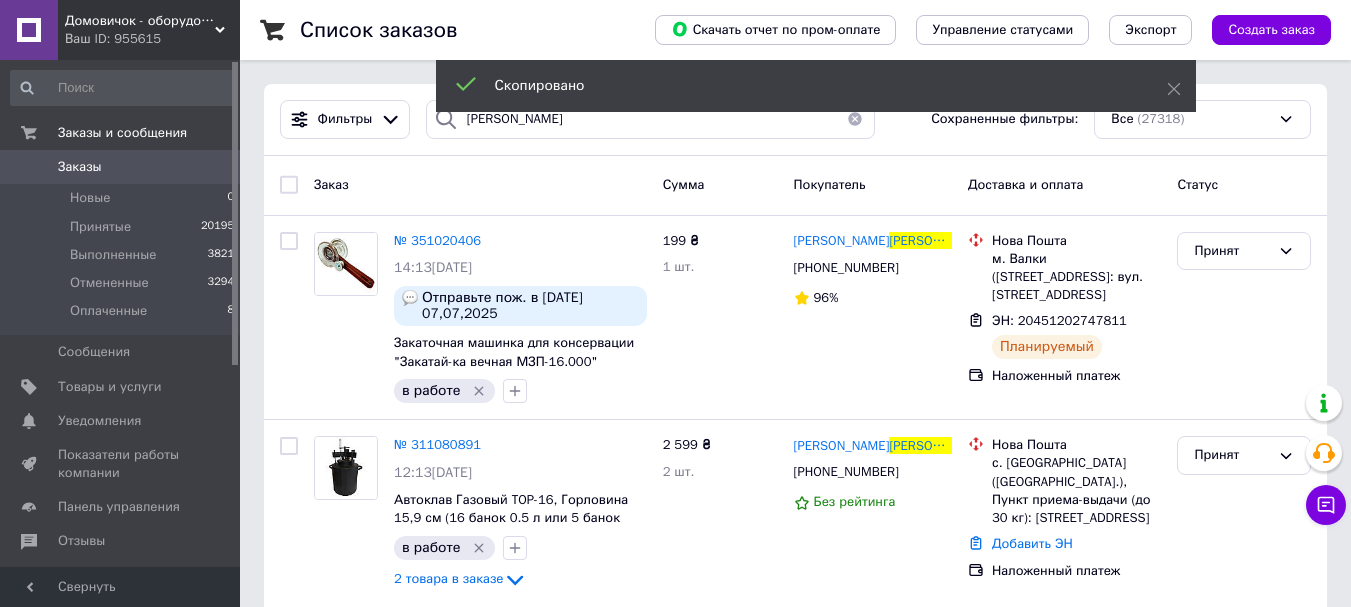 click on "Заказы 0" at bounding box center [123, 167] 